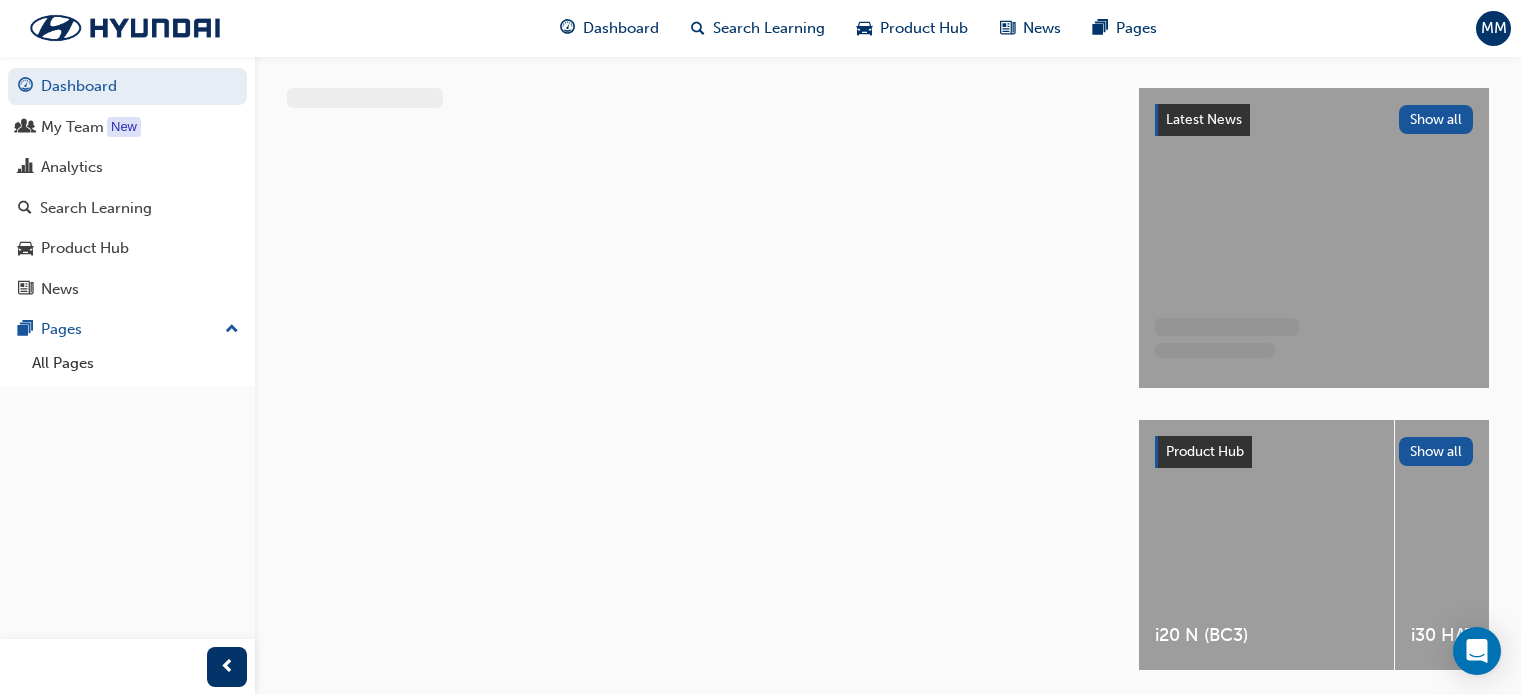 scroll, scrollTop: 0, scrollLeft: 0, axis: both 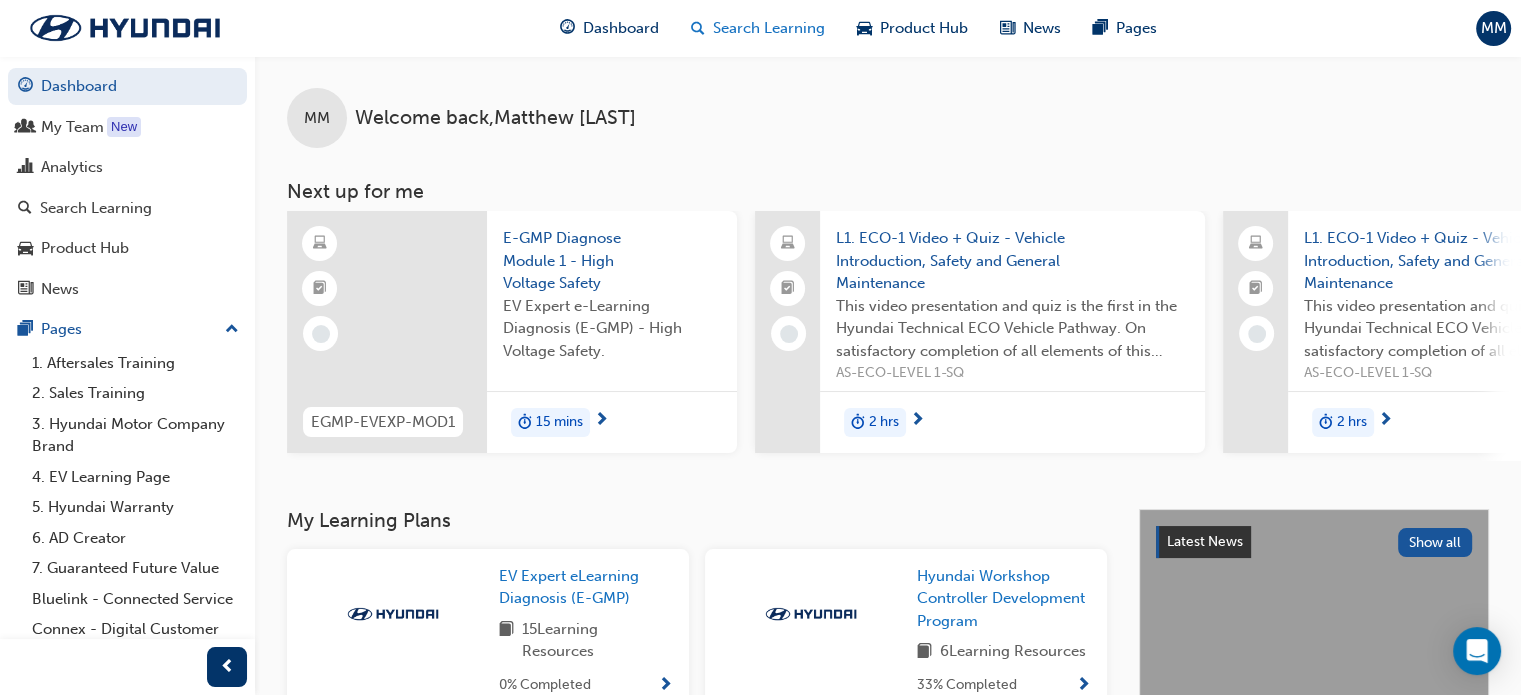 click on "Search Learning" at bounding box center (758, 28) 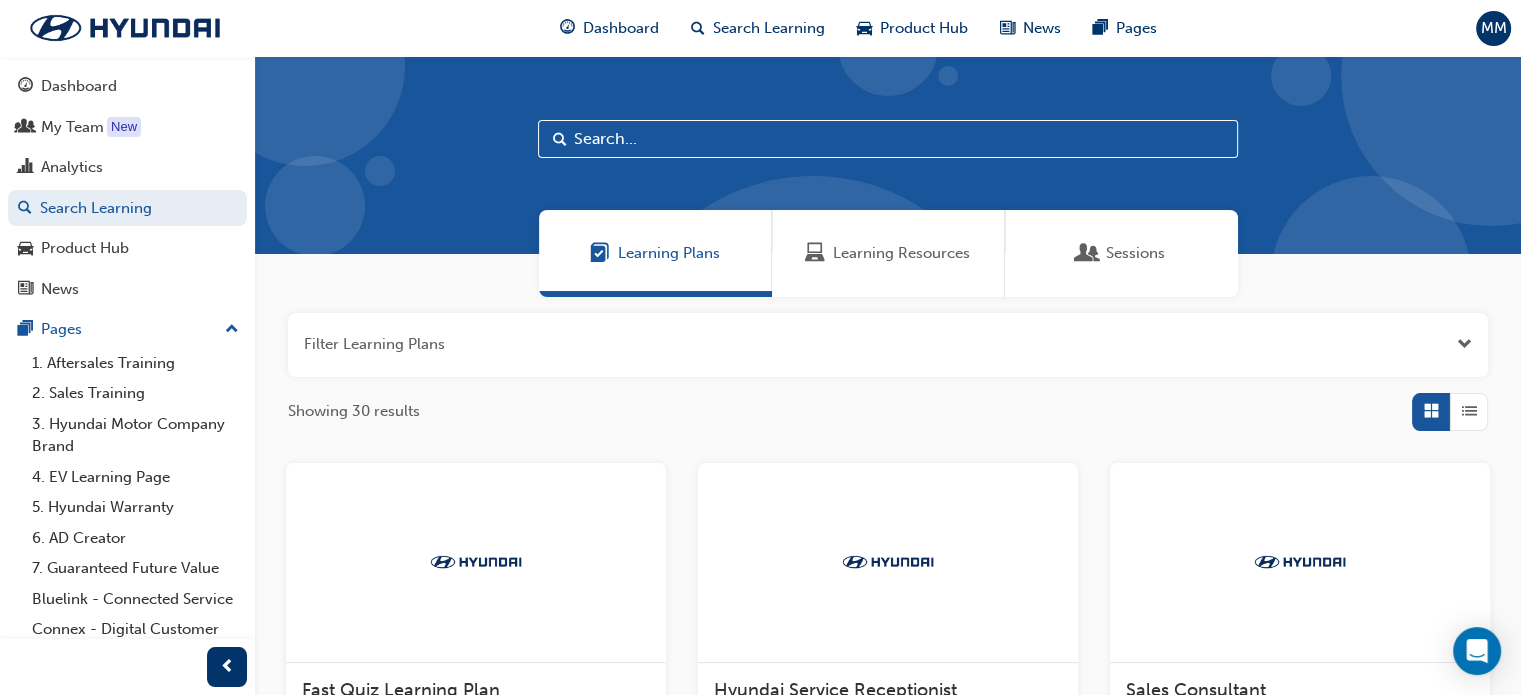 click on "Learning Resources" at bounding box center (888, 253) 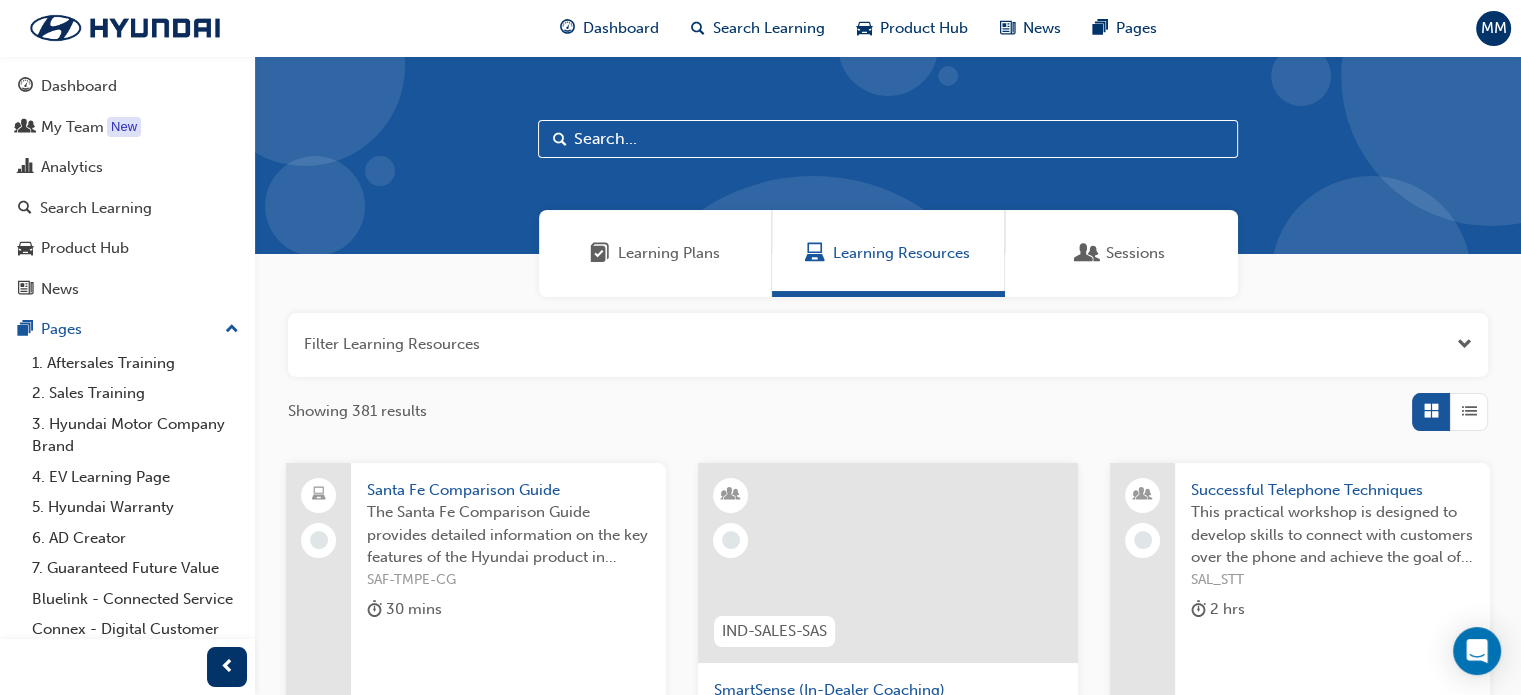 click at bounding box center (888, 139) 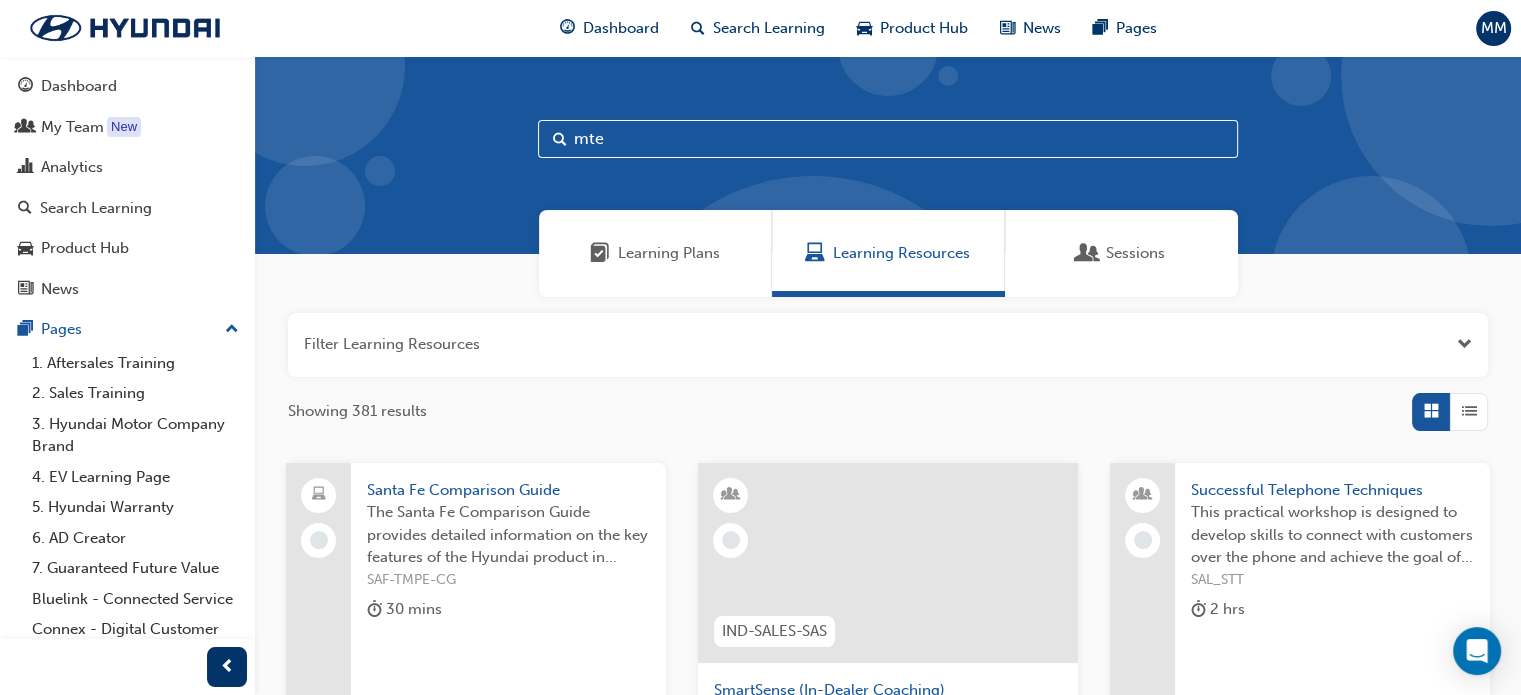 type on "mte" 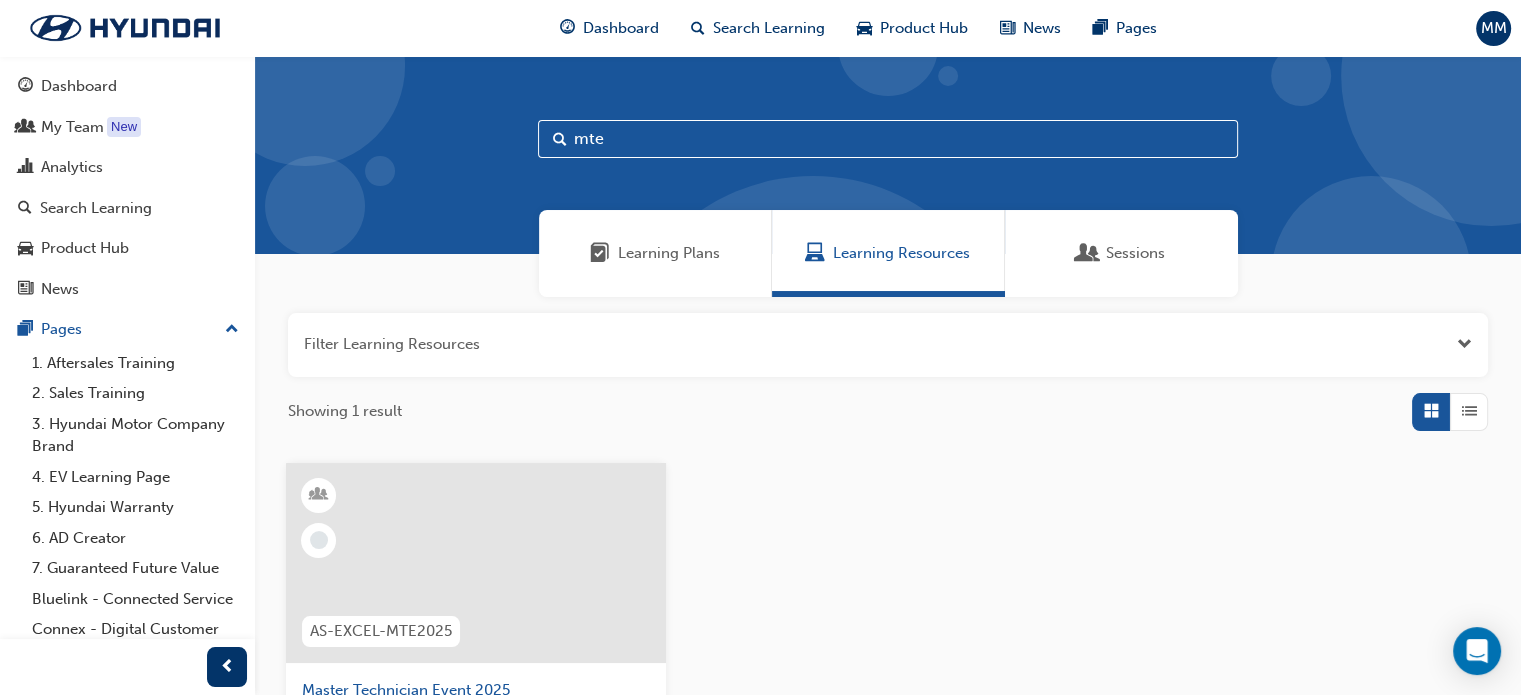 click at bounding box center [476, 563] 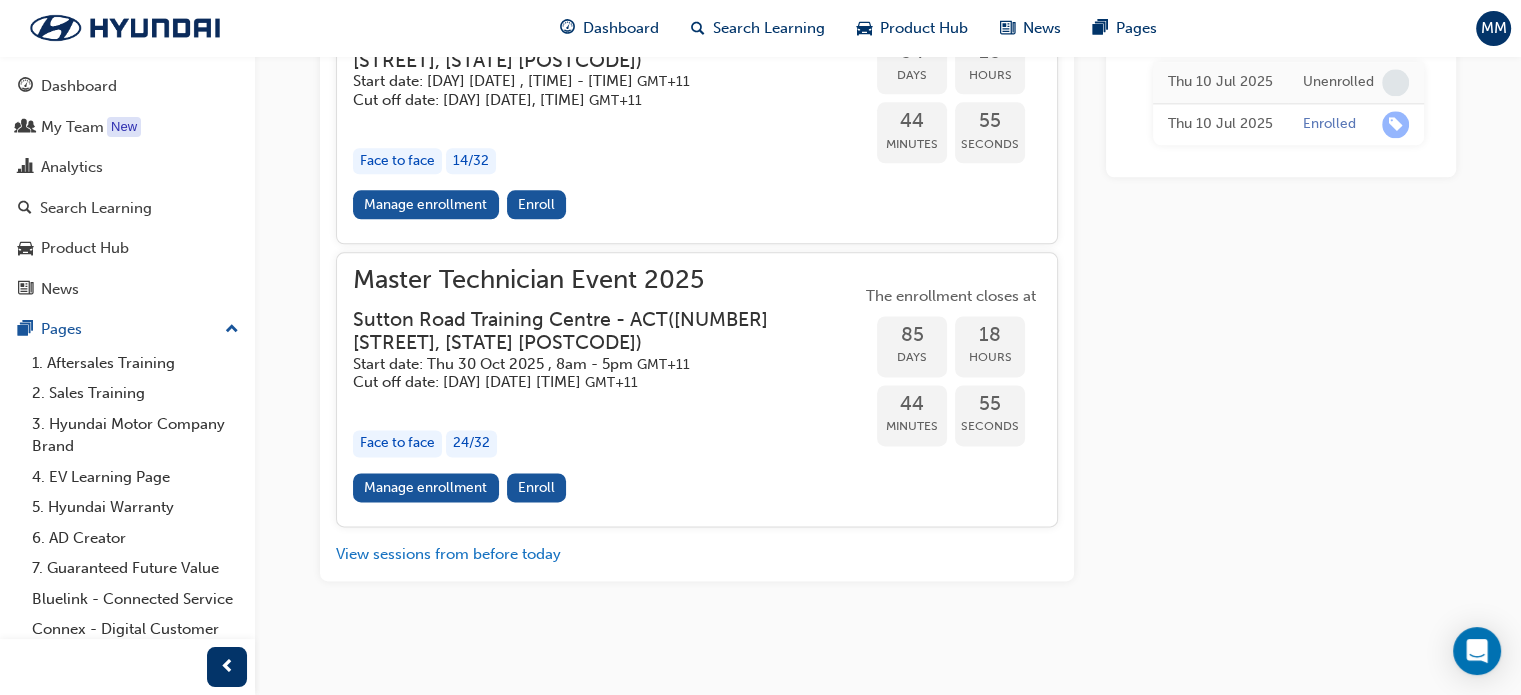 scroll, scrollTop: 2876, scrollLeft: 0, axis: vertical 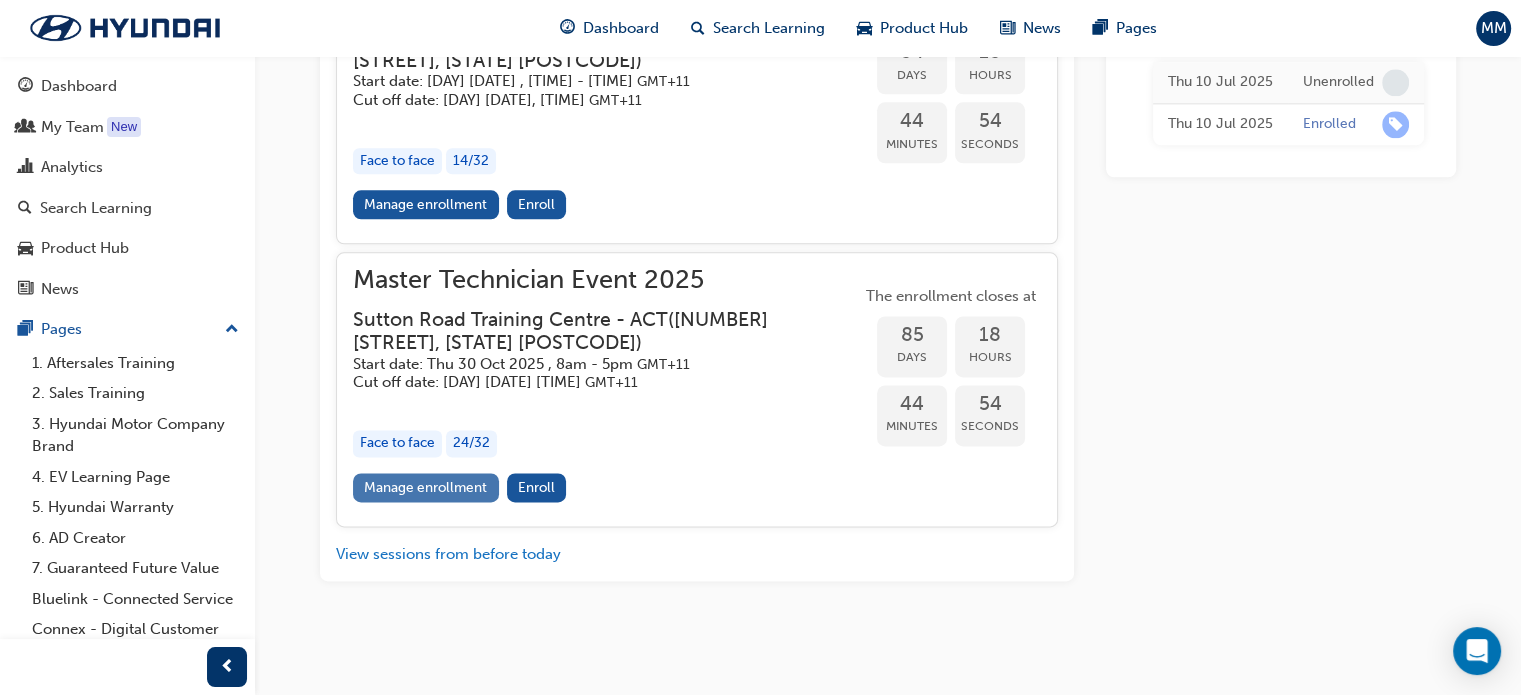 click on "Manage enrollment" at bounding box center [426, 487] 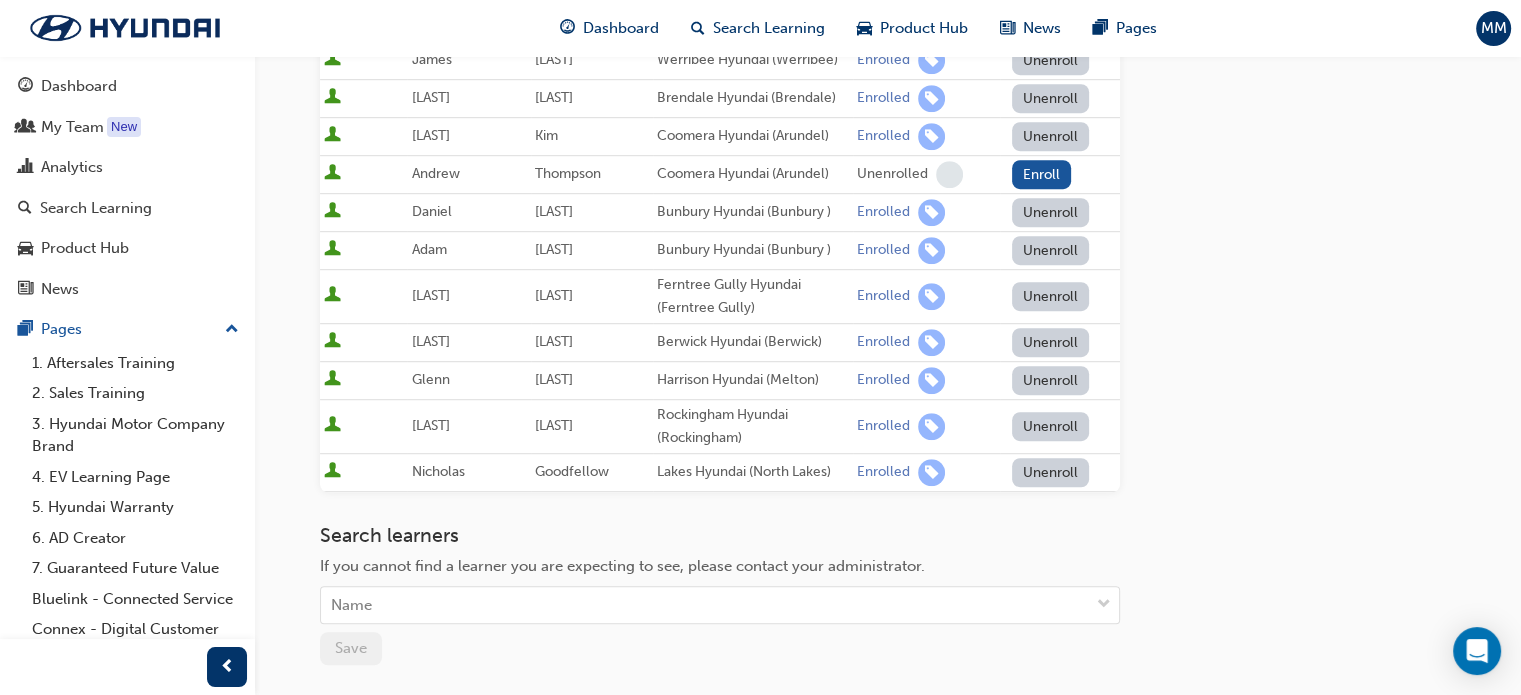 scroll, scrollTop: 1192, scrollLeft: 0, axis: vertical 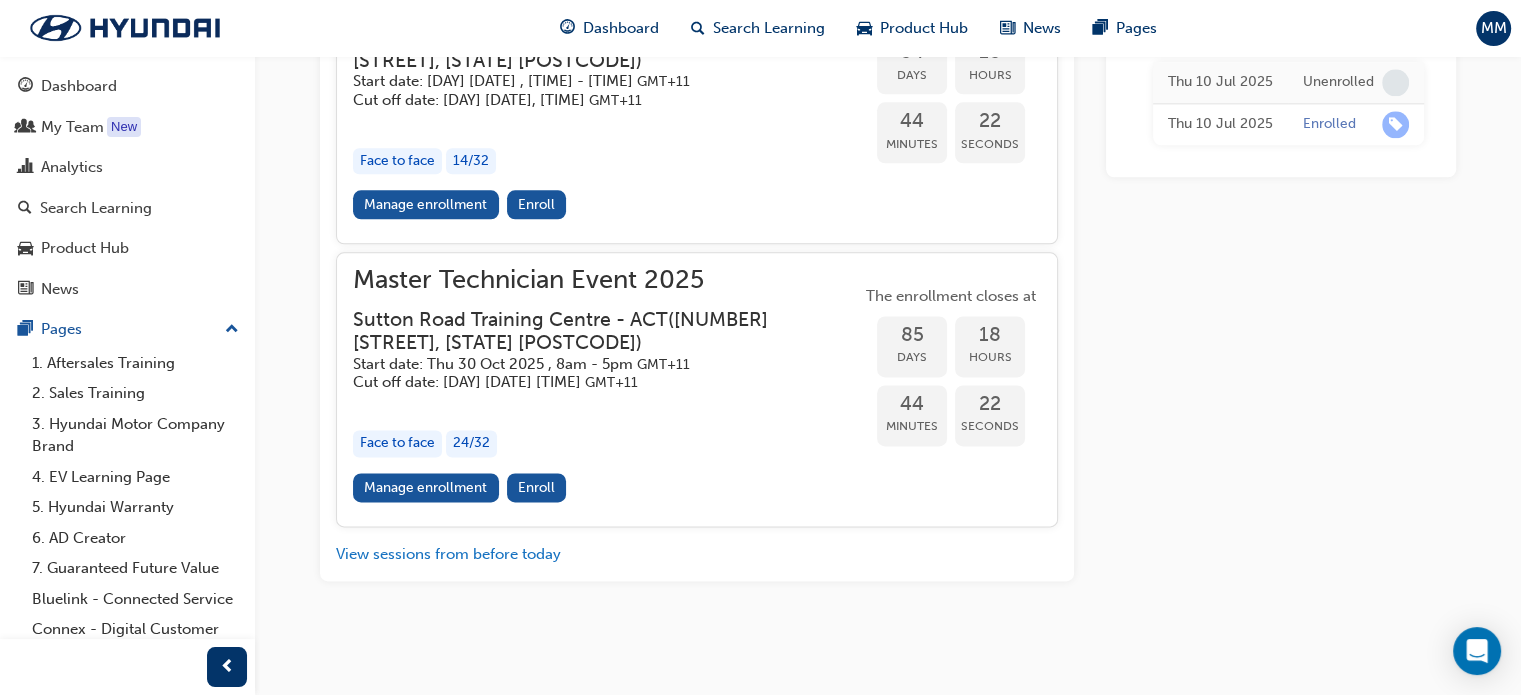 click on "Manage enrollment" at bounding box center (426, -78) 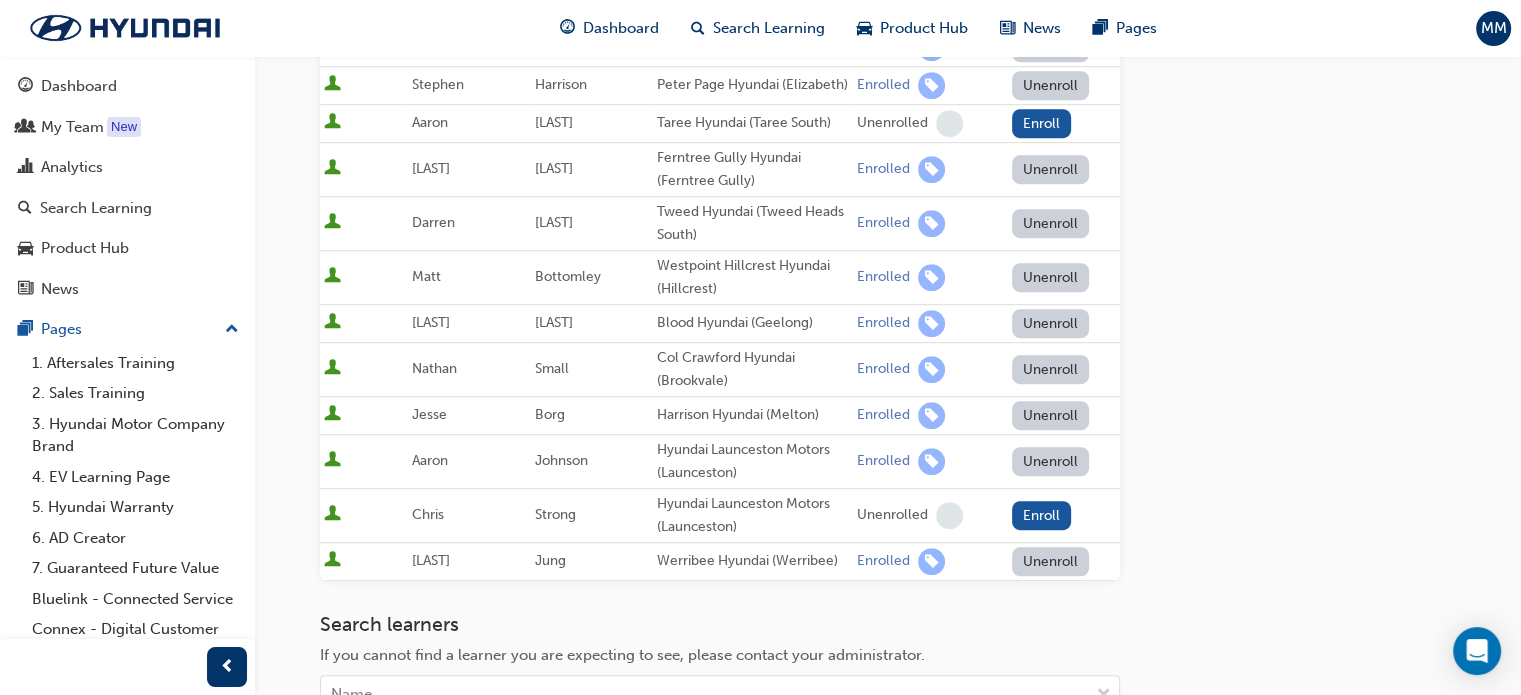 scroll, scrollTop: 1134, scrollLeft: 0, axis: vertical 